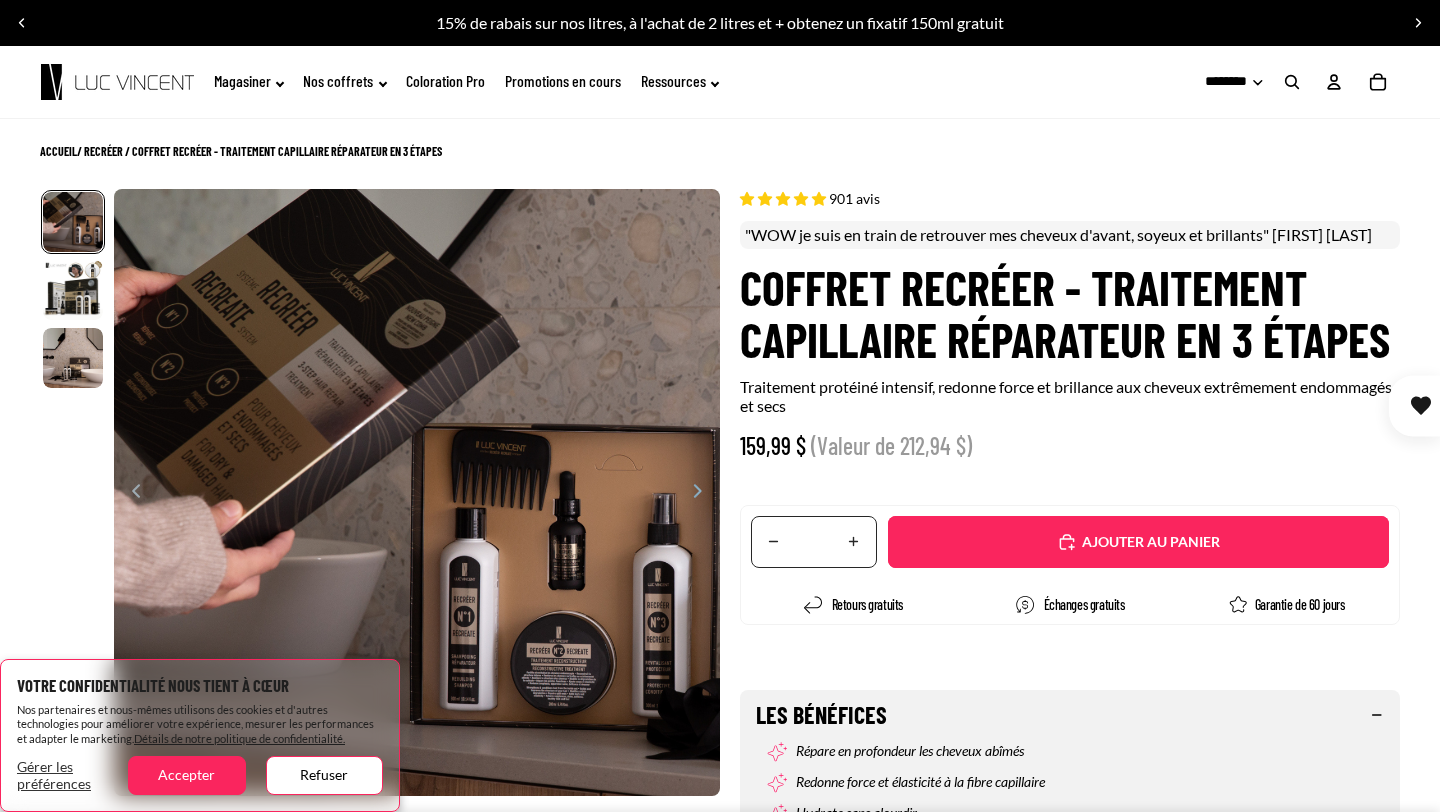 select on "**********" 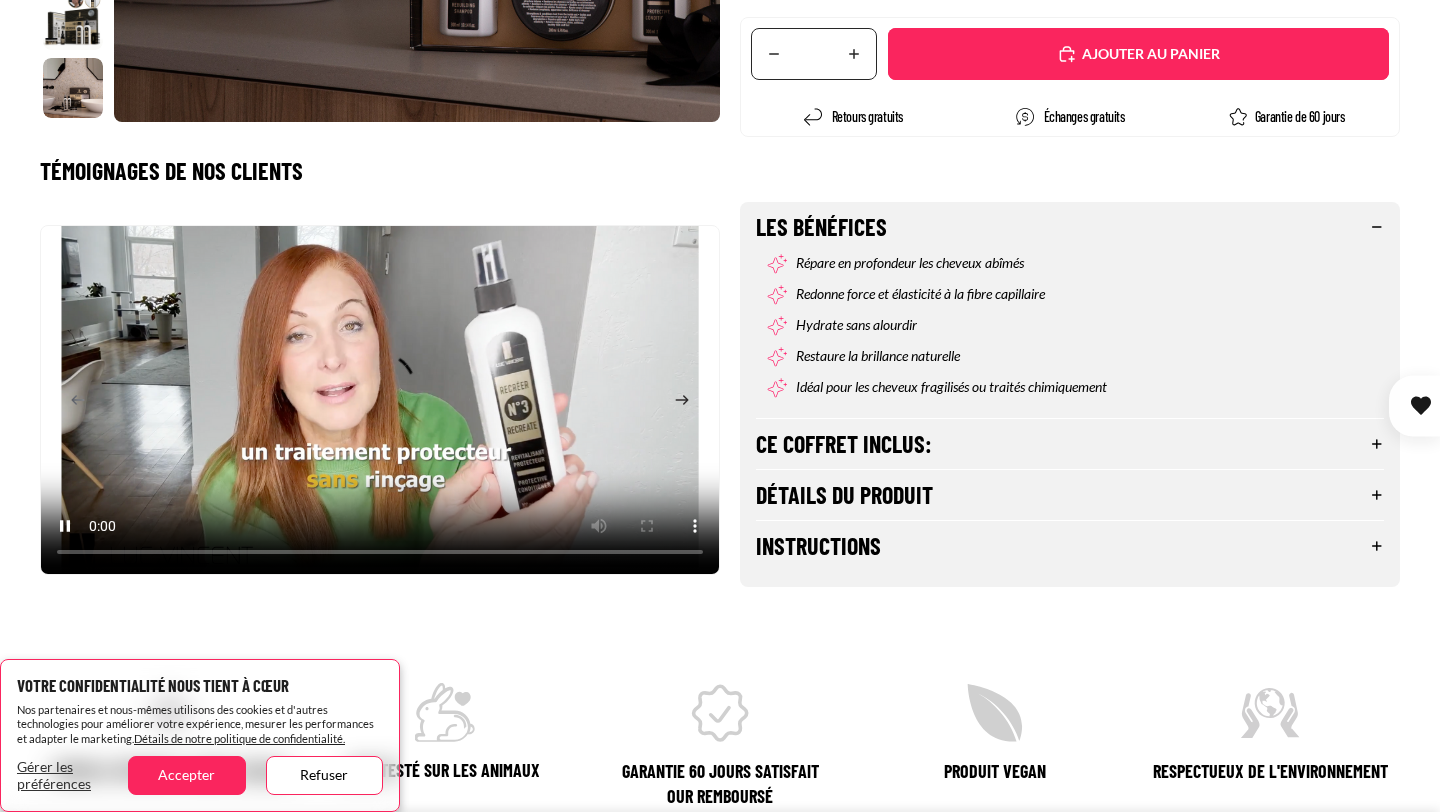 scroll, scrollTop: 930, scrollLeft: 0, axis: vertical 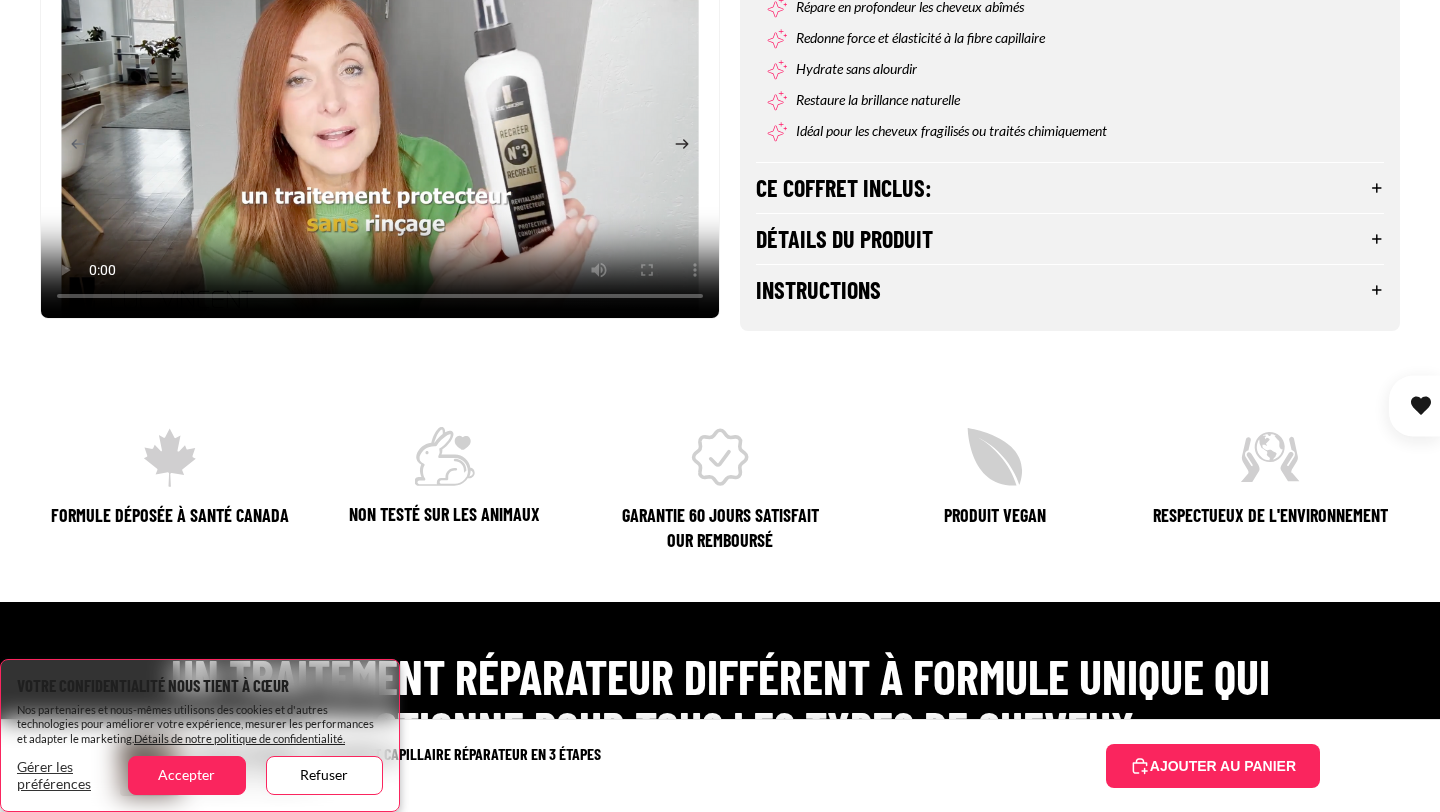 click on "Ce coffret inclus:" at bounding box center (1070, 188) 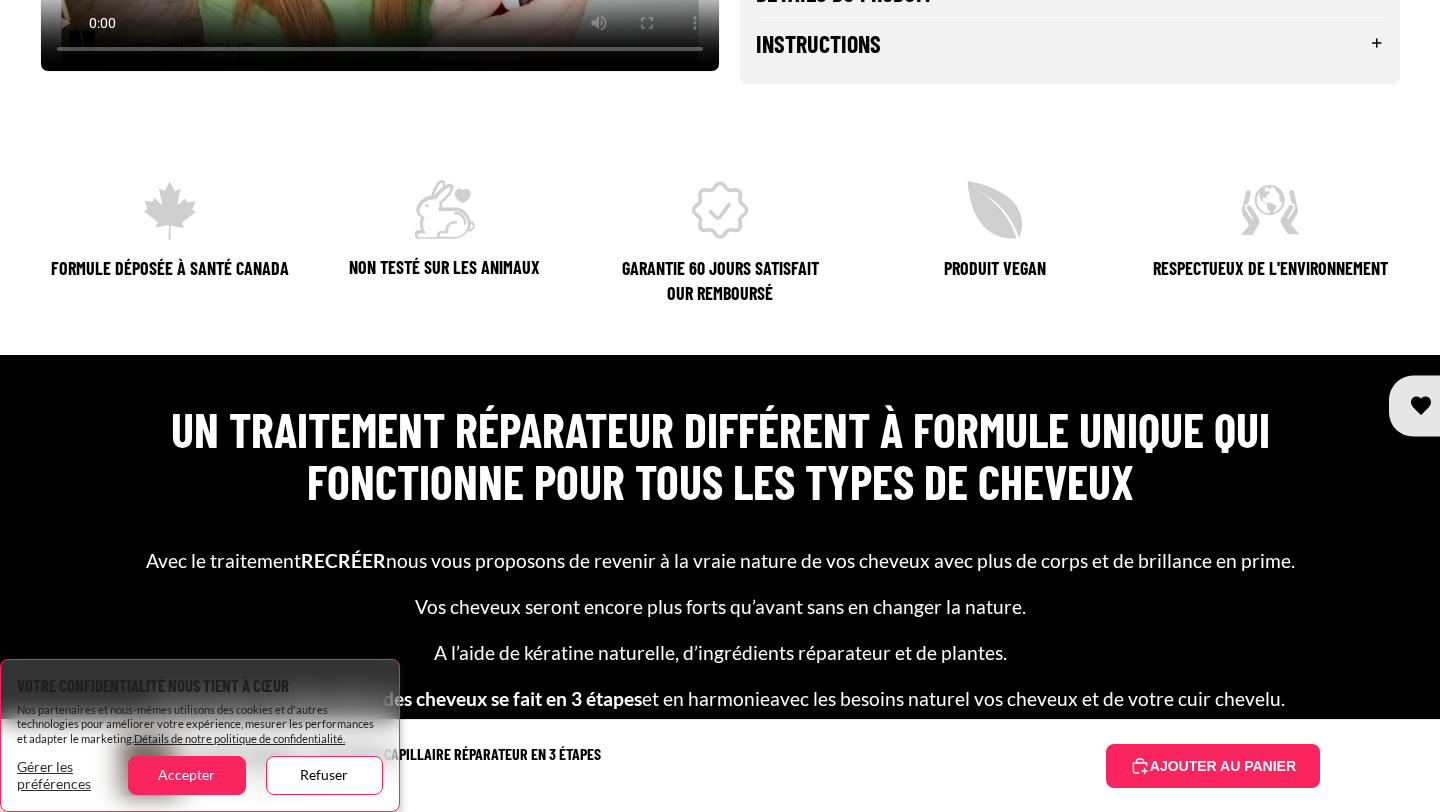 scroll, scrollTop: 1298, scrollLeft: 0, axis: vertical 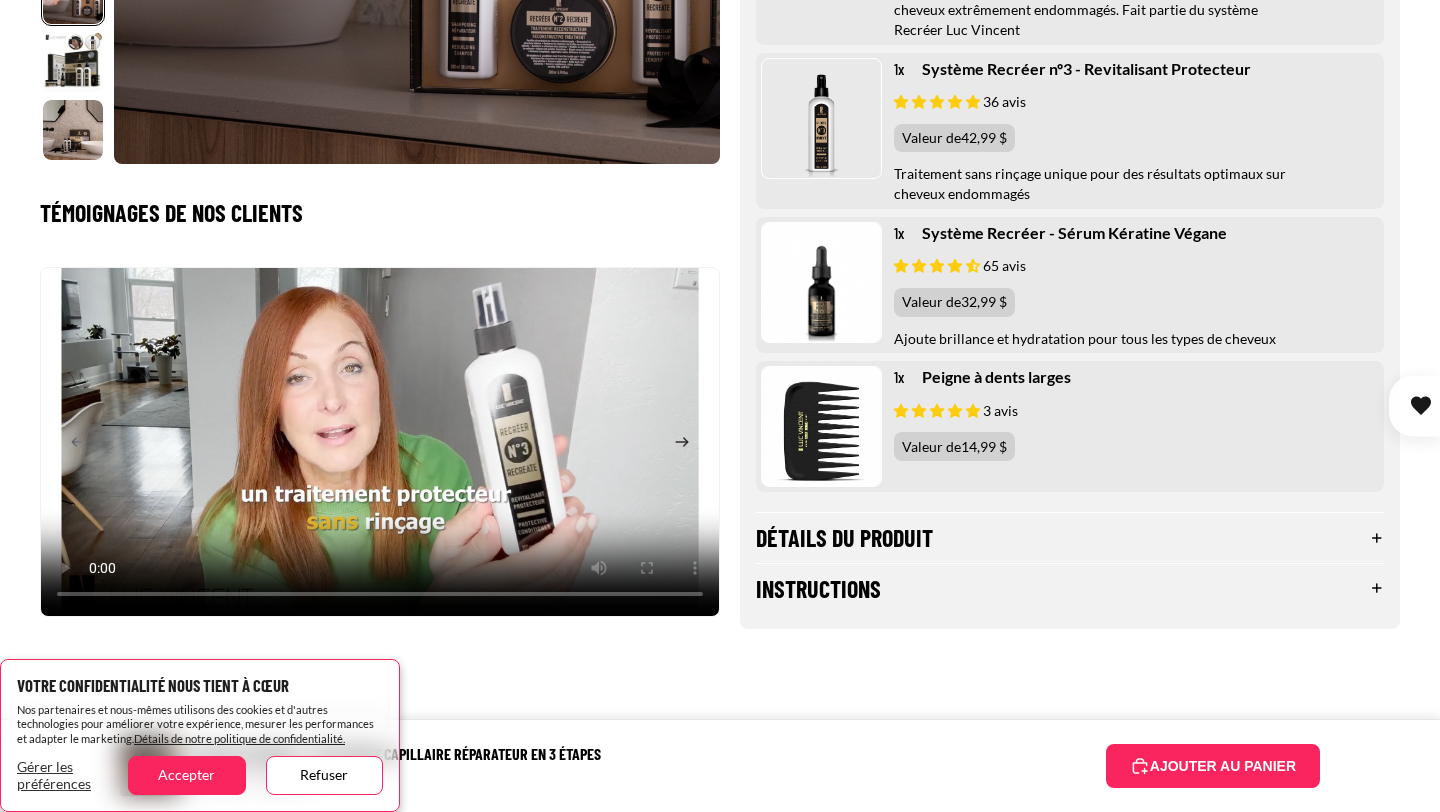 type 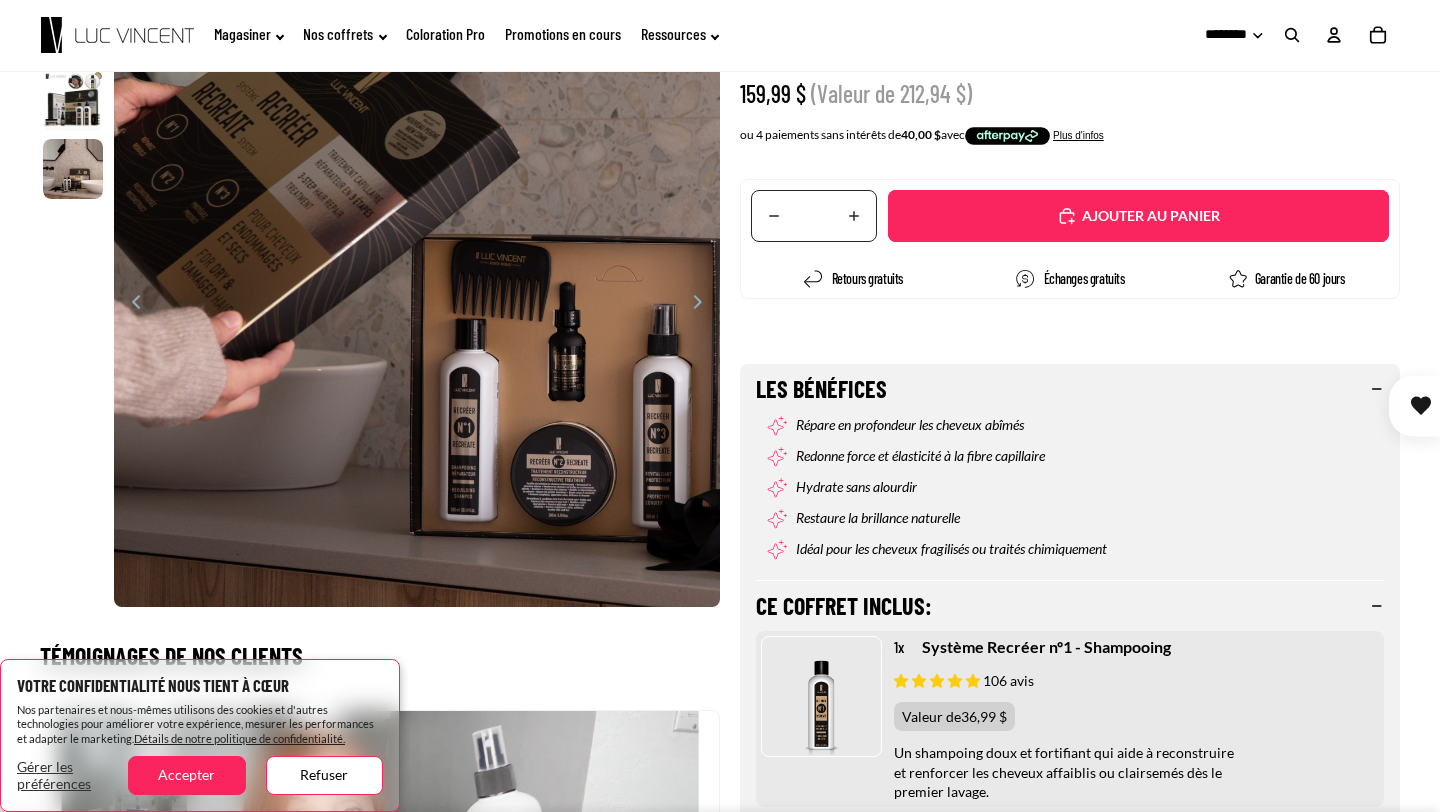 scroll, scrollTop: 0, scrollLeft: 0, axis: both 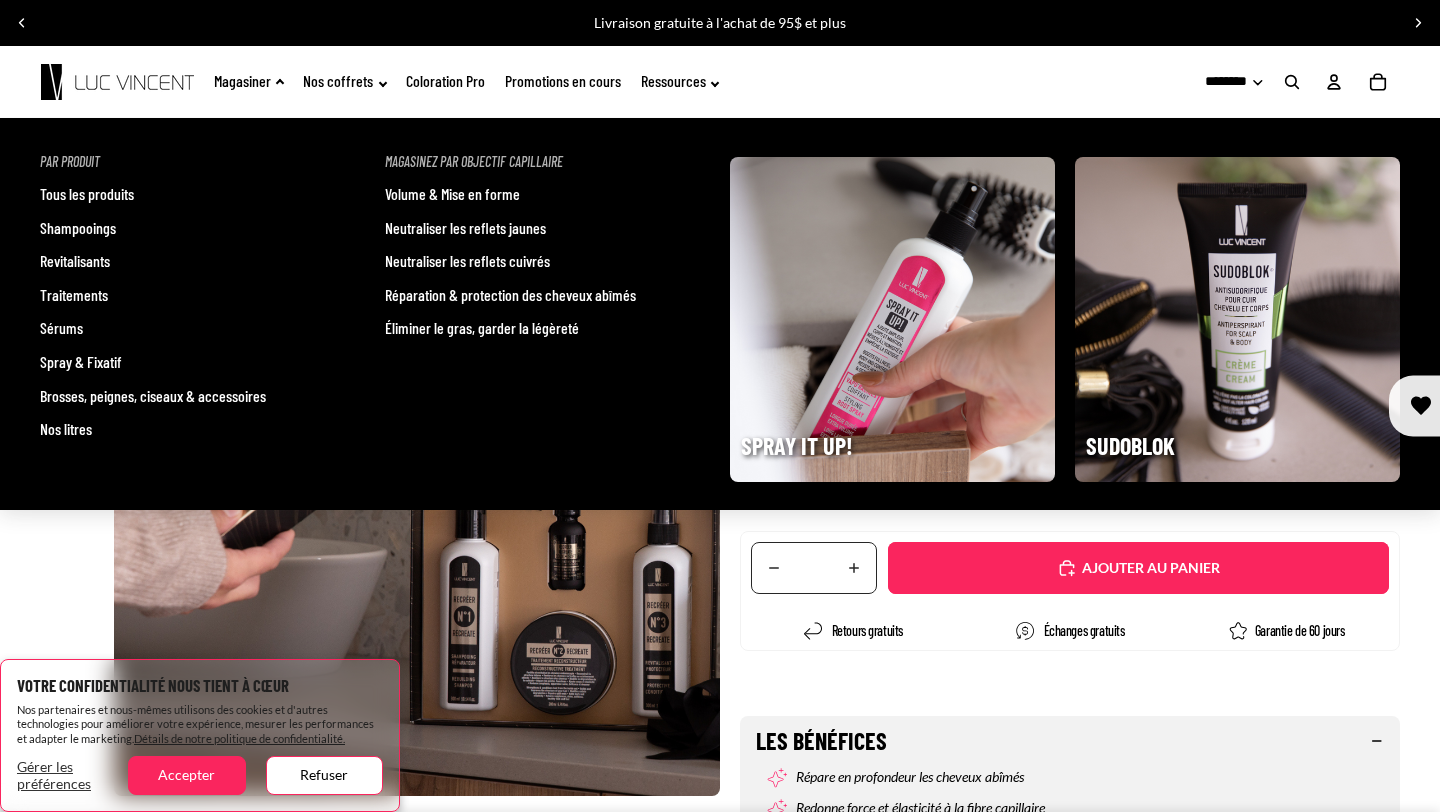click on "Traitements" at bounding box center [74, 295] 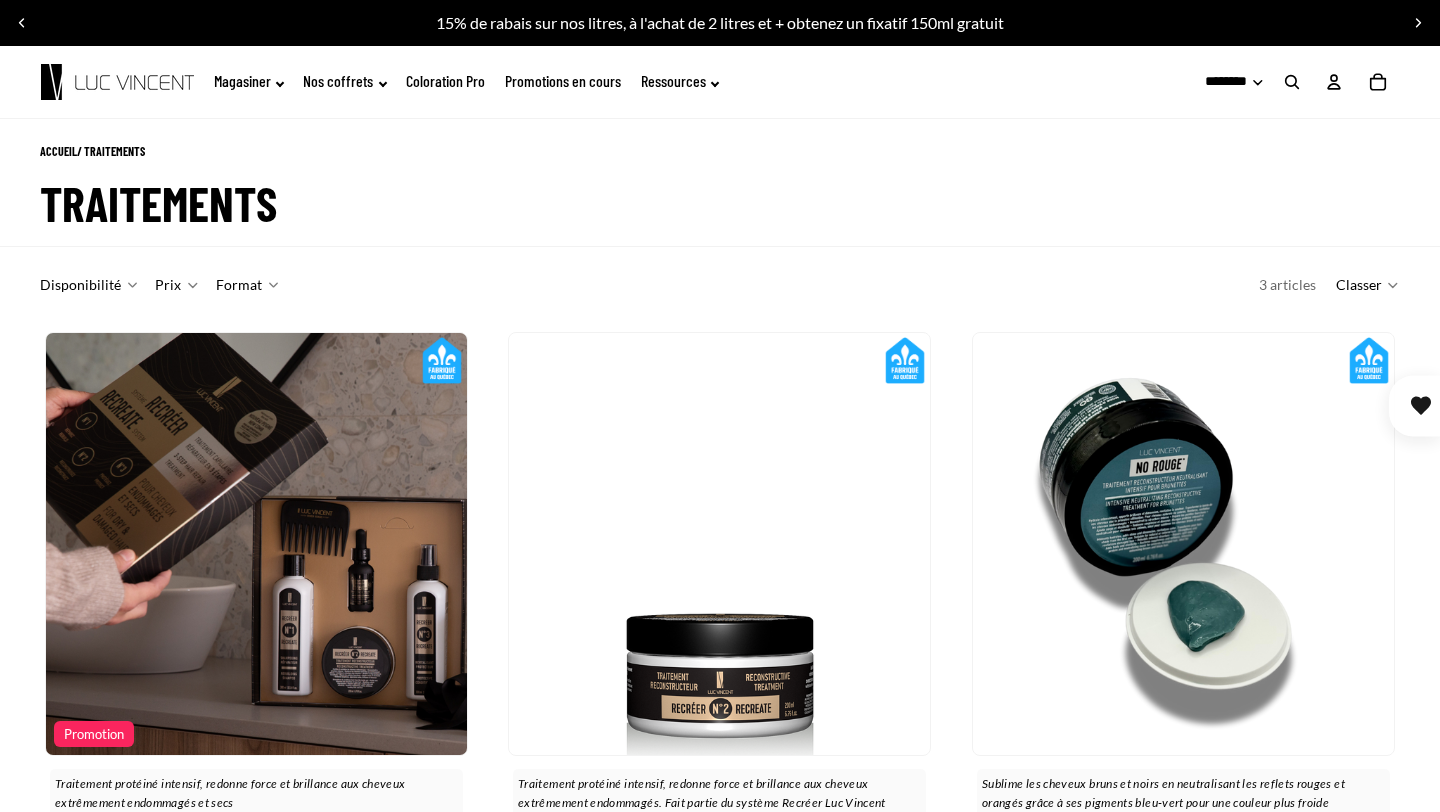 scroll, scrollTop: 0, scrollLeft: 0, axis: both 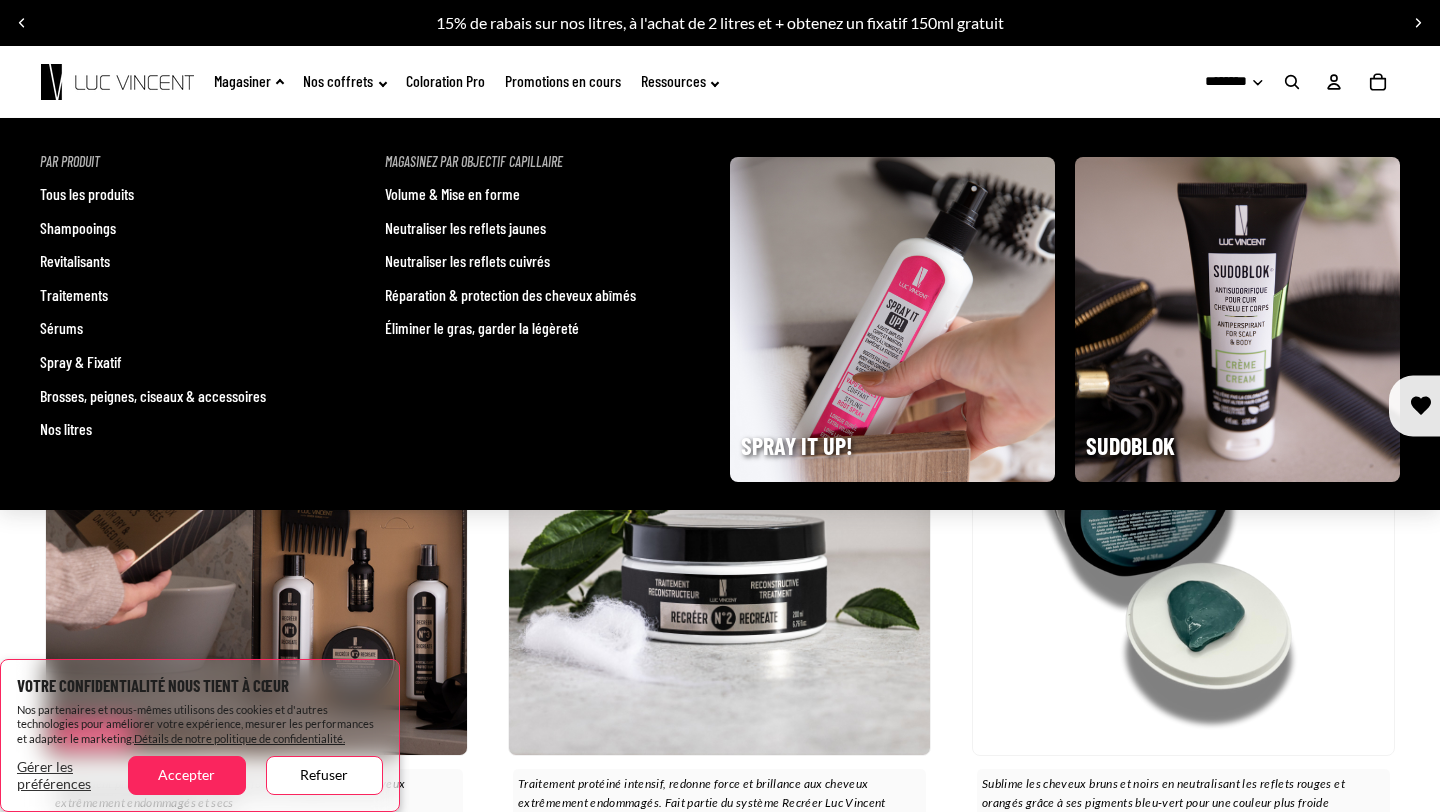 click on "Nos litres" at bounding box center [66, 429] 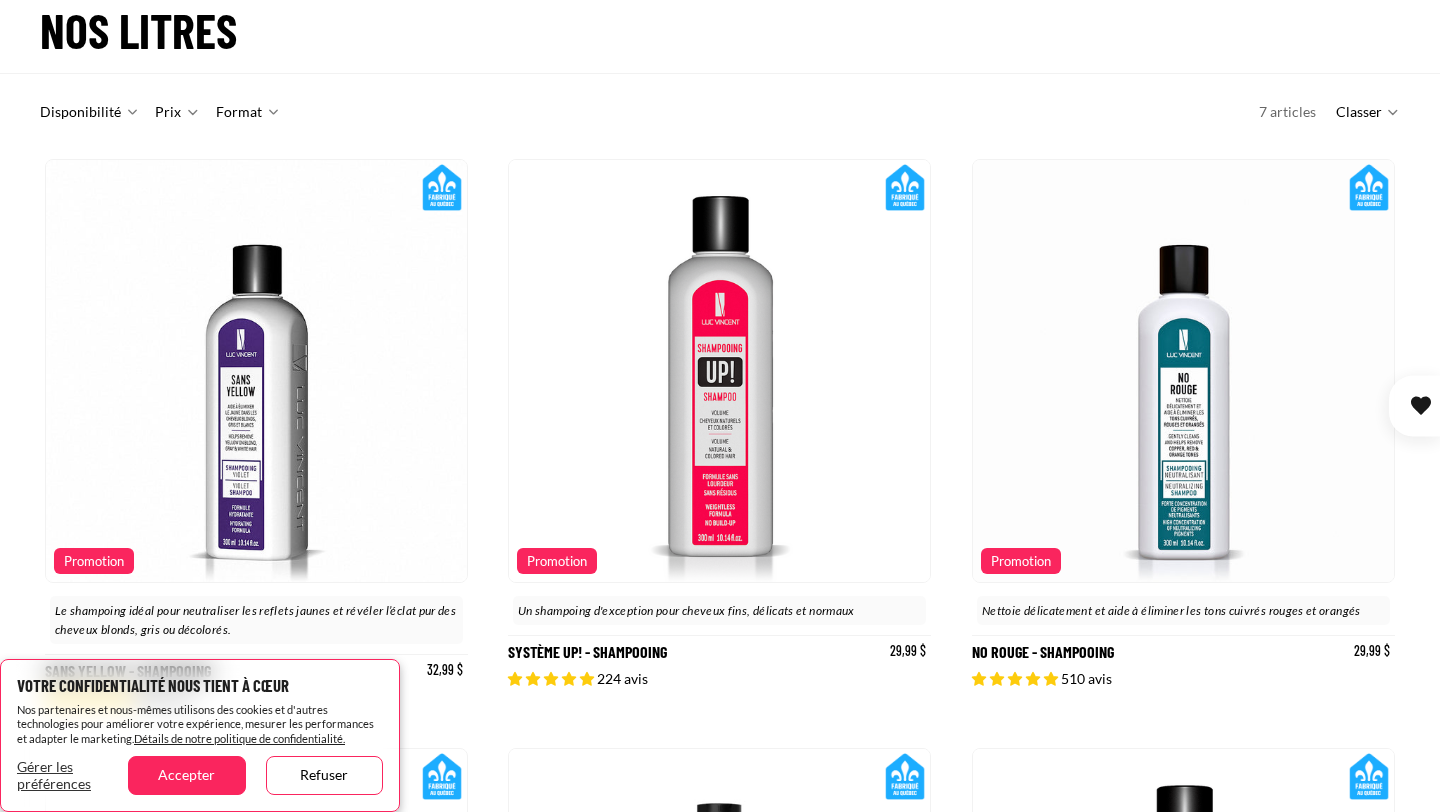 scroll, scrollTop: 334, scrollLeft: 0, axis: vertical 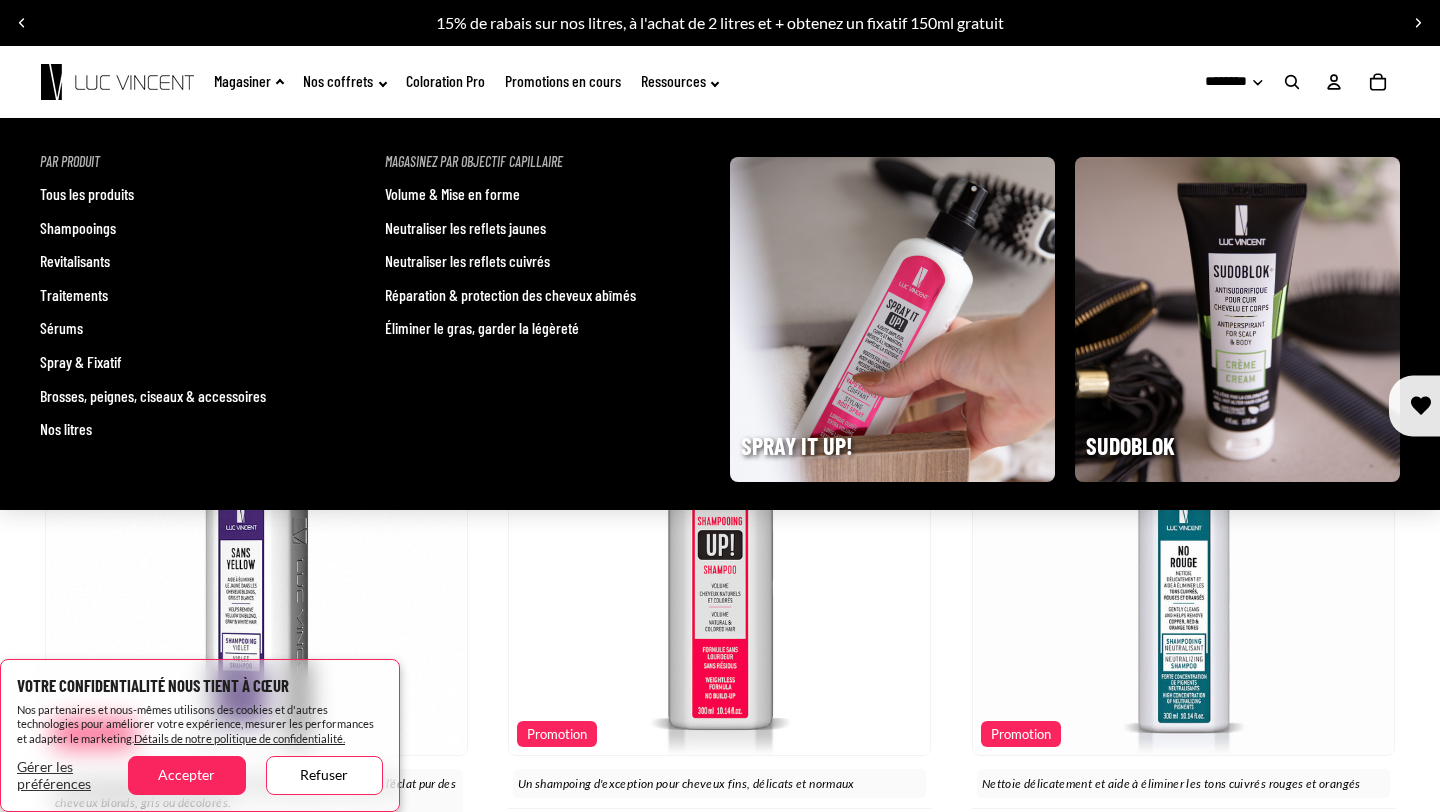 click on "Revitalisants" at bounding box center [75, 261] 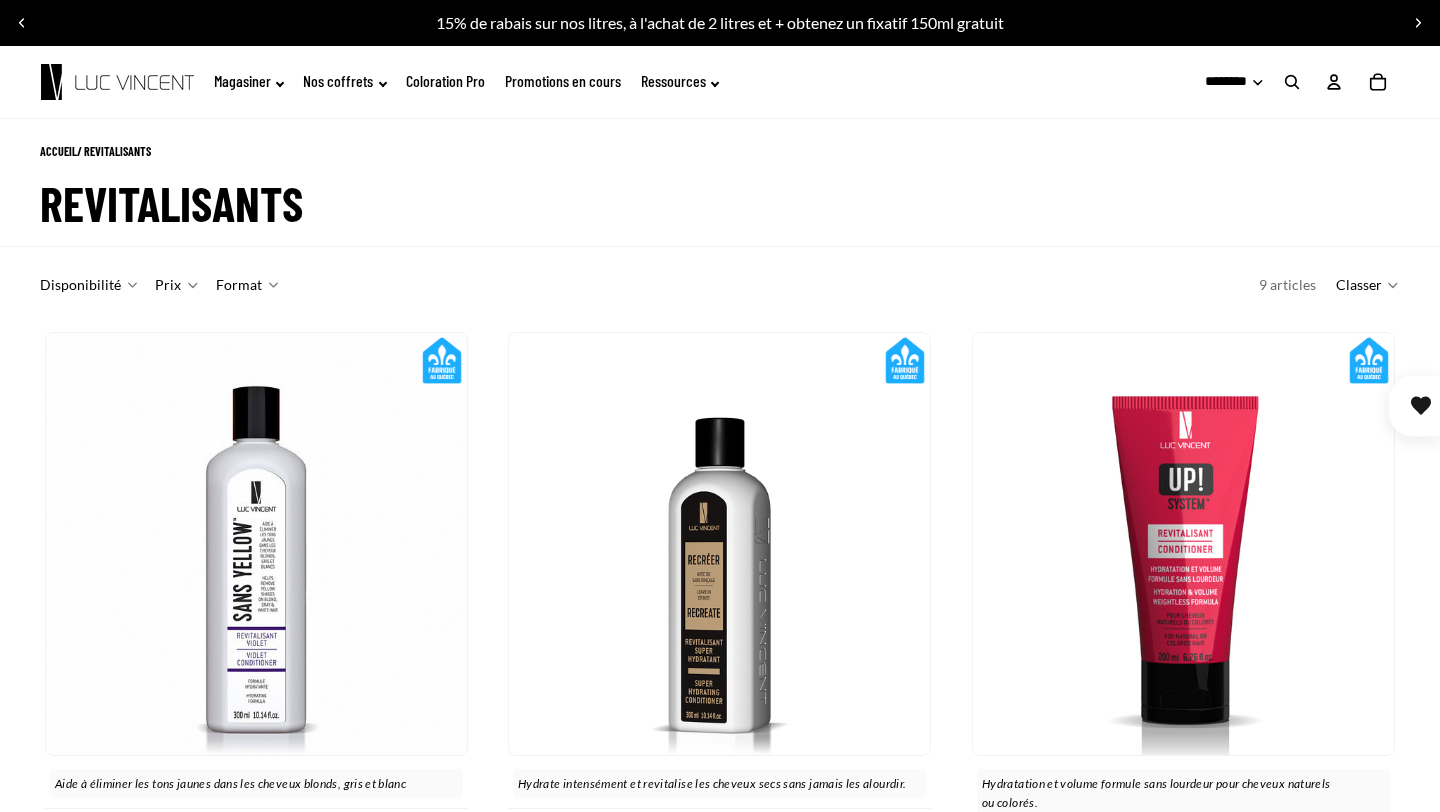 scroll, scrollTop: 0, scrollLeft: 0, axis: both 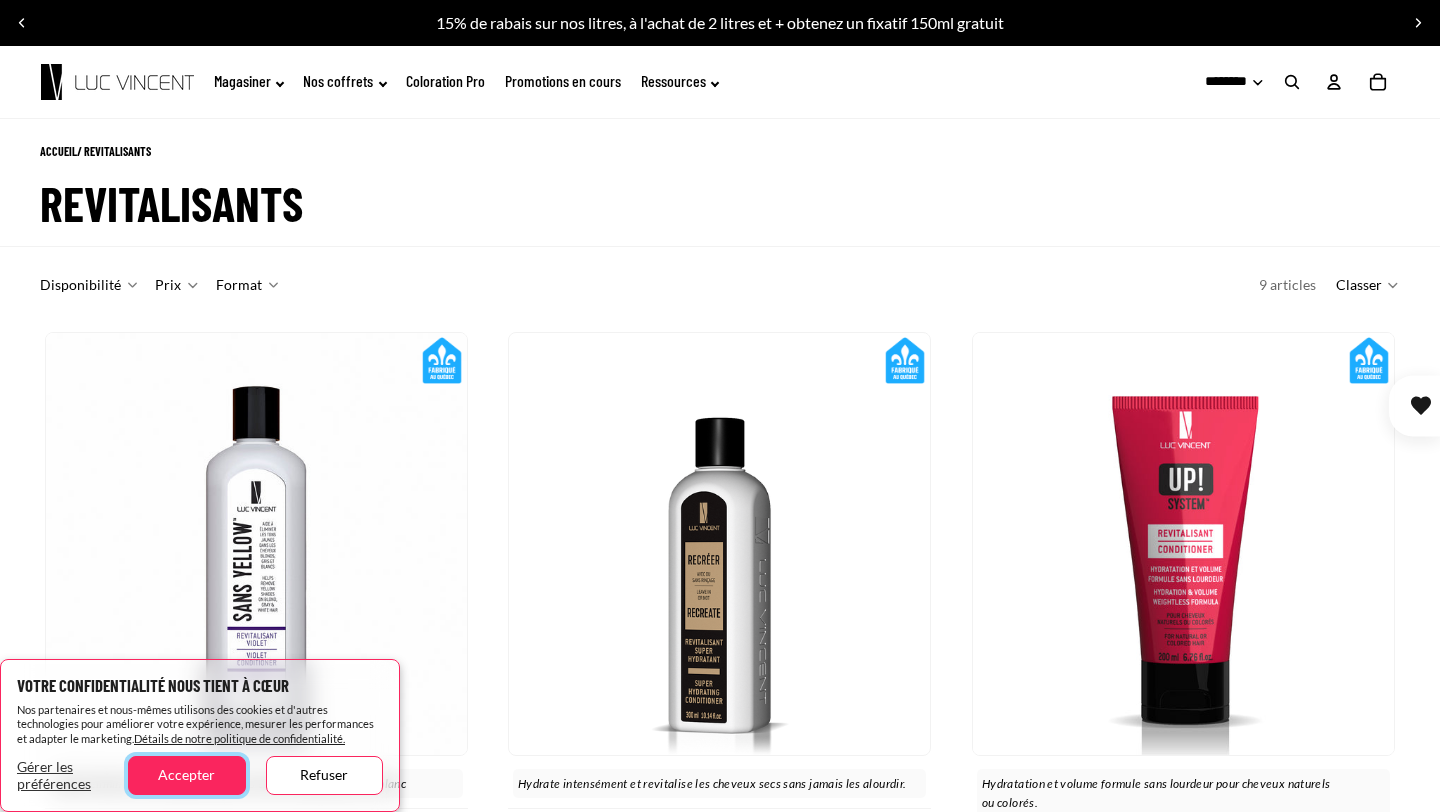 click on "Accepter" at bounding box center (186, 775) 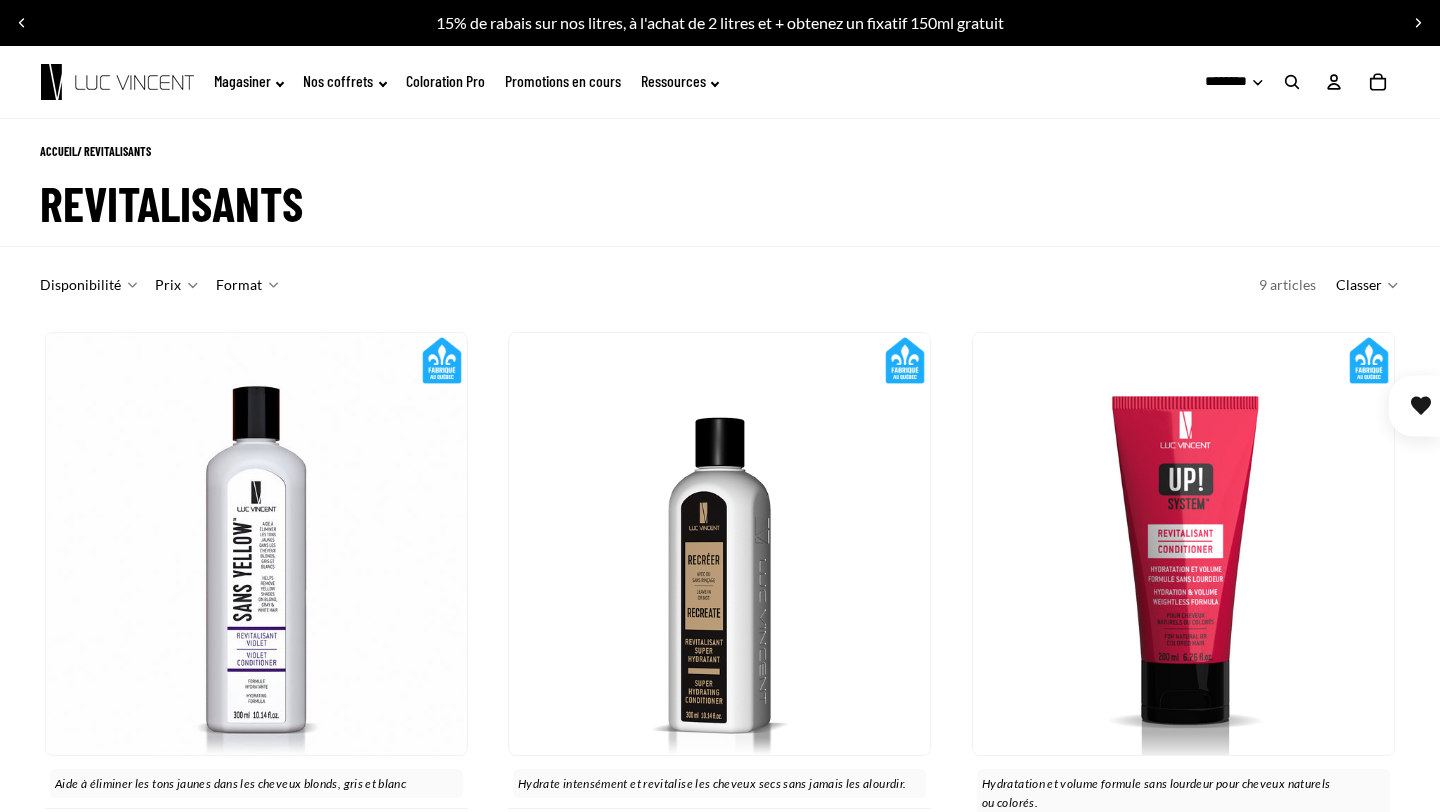 scroll, scrollTop: 0, scrollLeft: 0, axis: both 